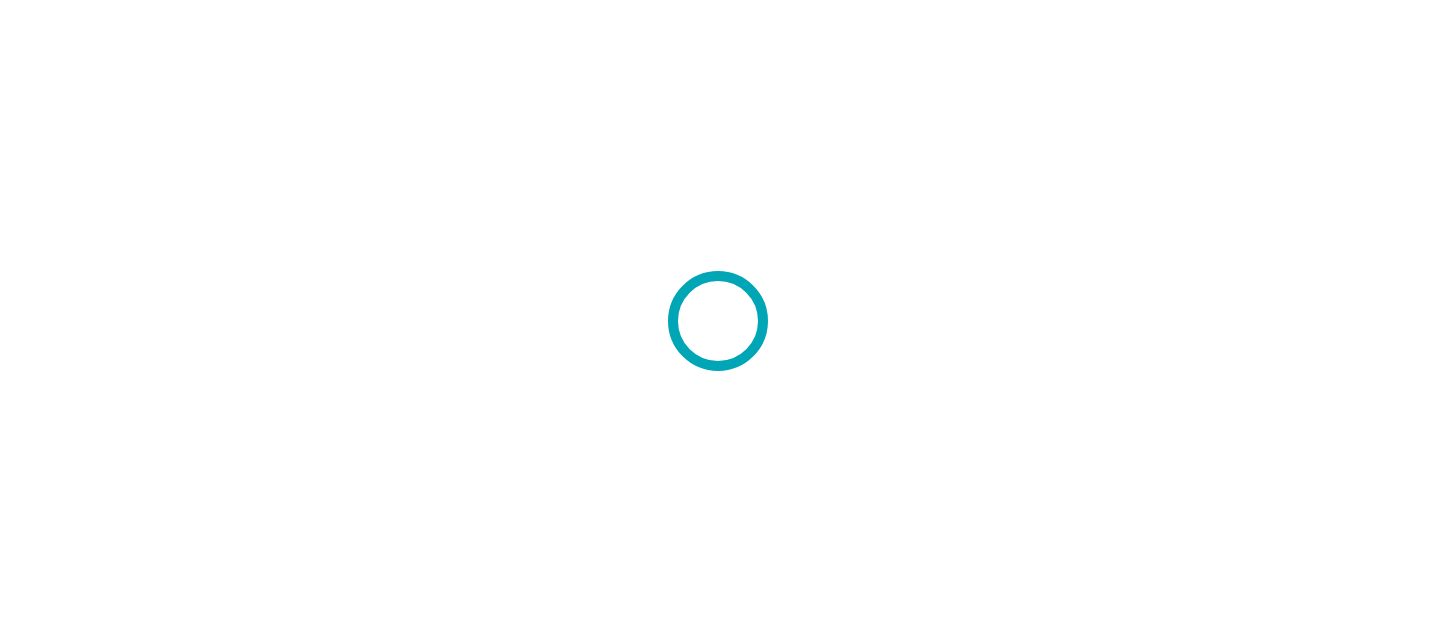 scroll, scrollTop: 0, scrollLeft: 0, axis: both 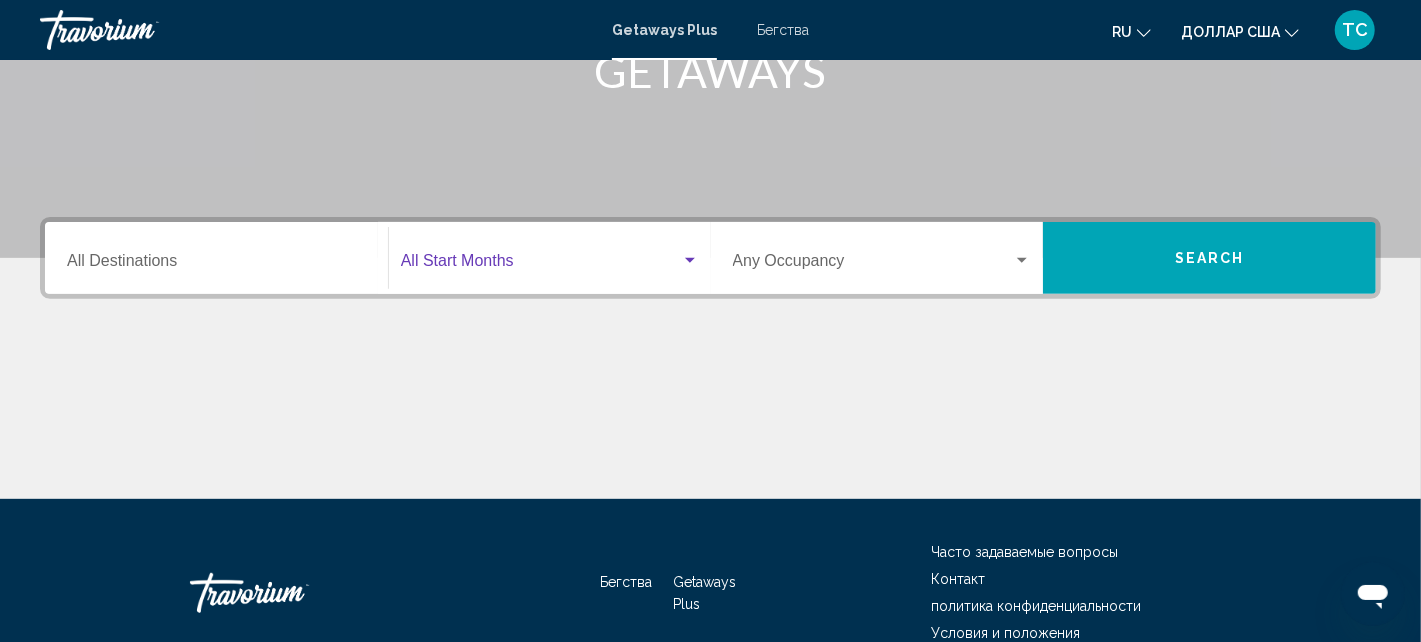 click at bounding box center [690, 260] 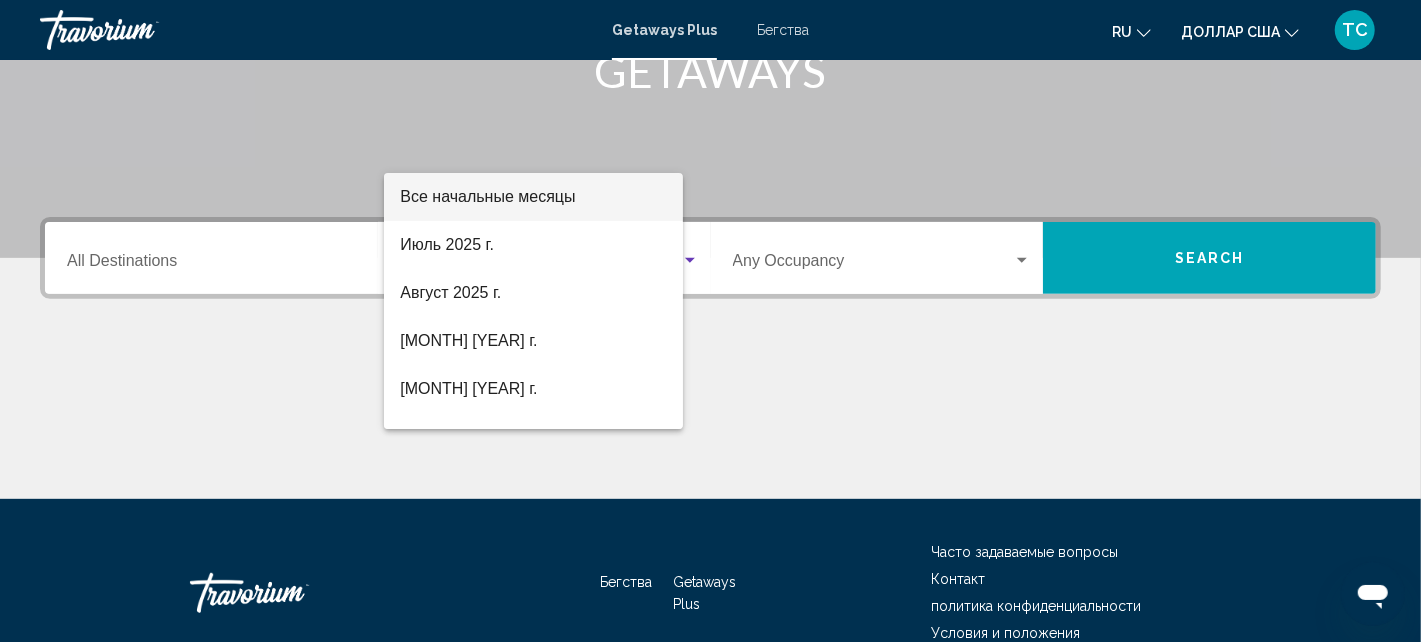 scroll, scrollTop: 442, scrollLeft: 0, axis: vertical 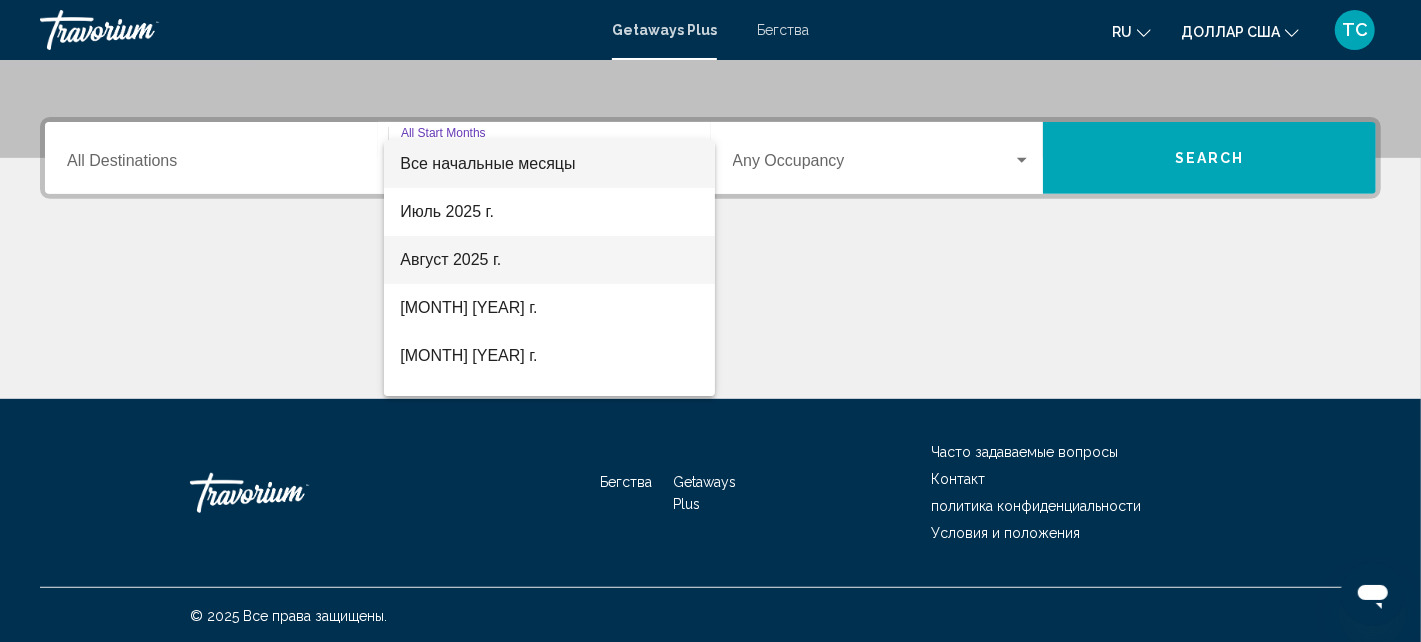 click on "Август 2025 г." at bounding box center [450, 259] 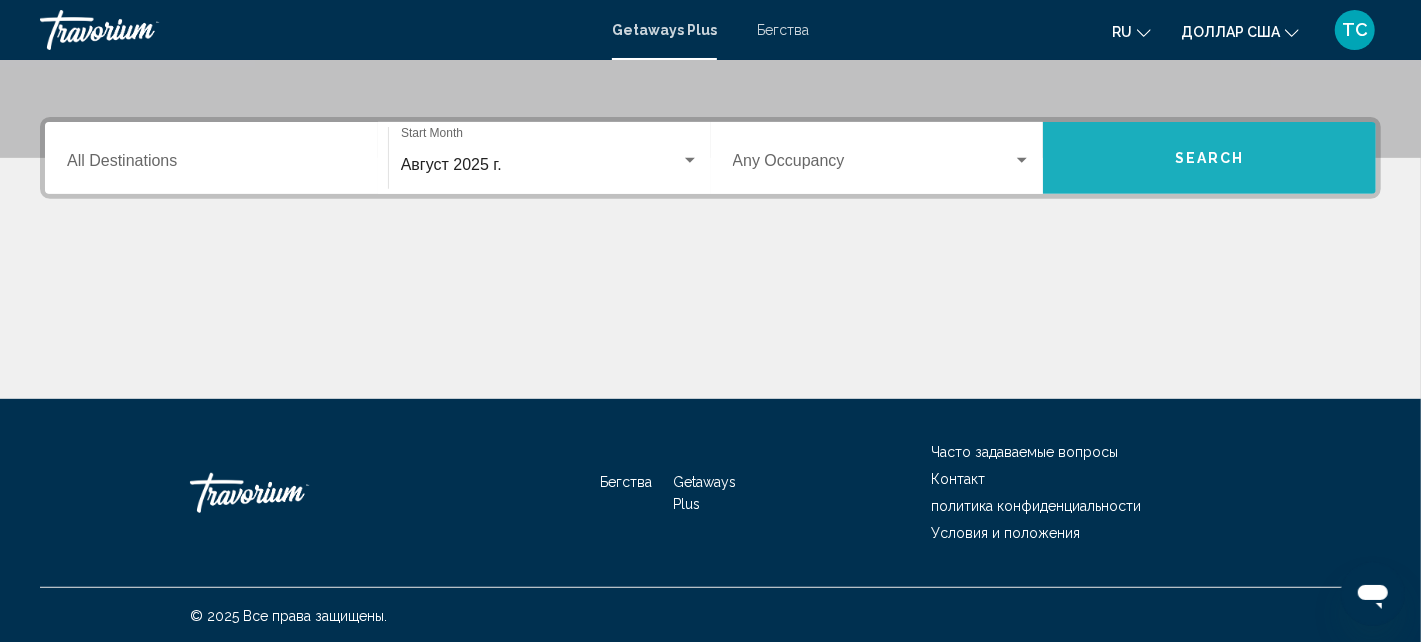 click on "Search" at bounding box center [1210, 159] 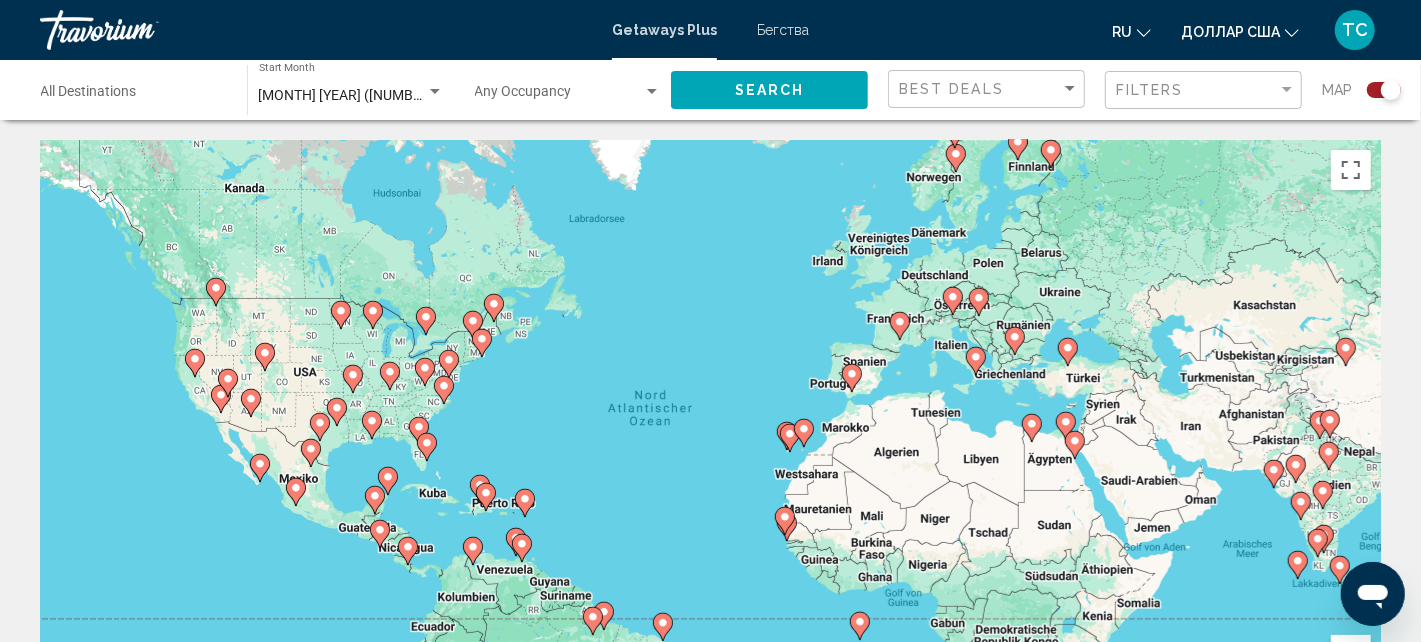 scroll, scrollTop: 100, scrollLeft: 0, axis: vertical 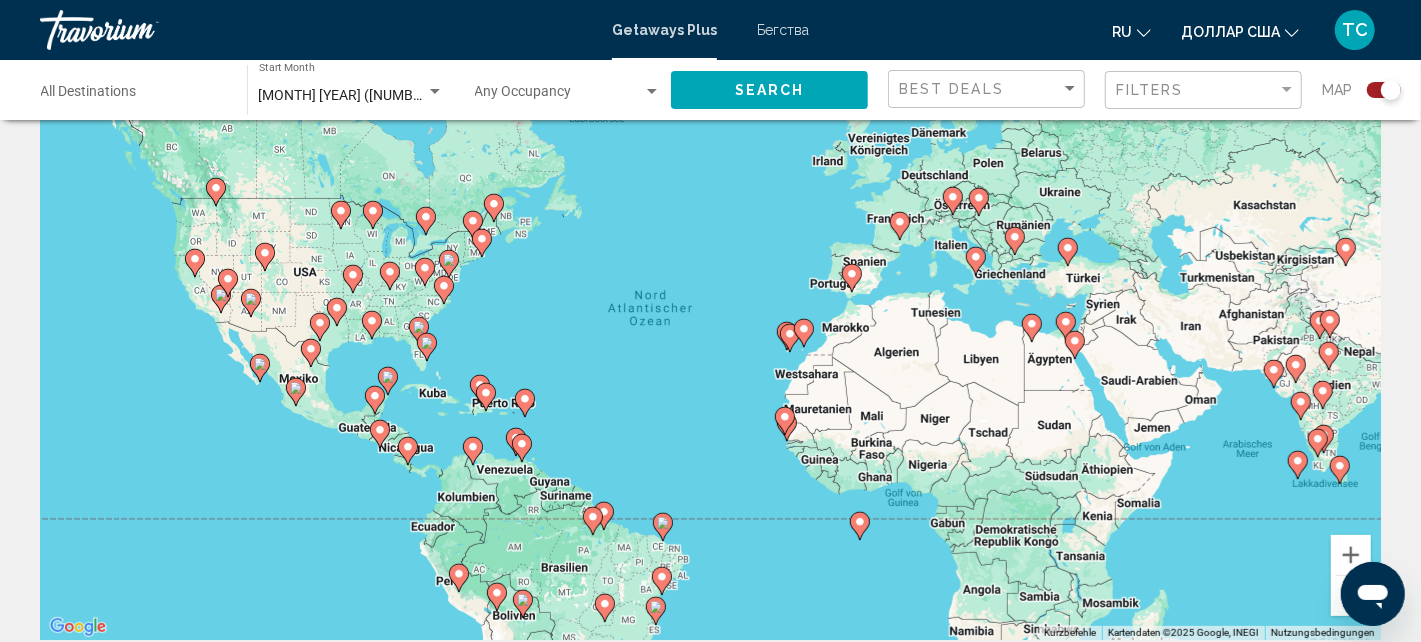click 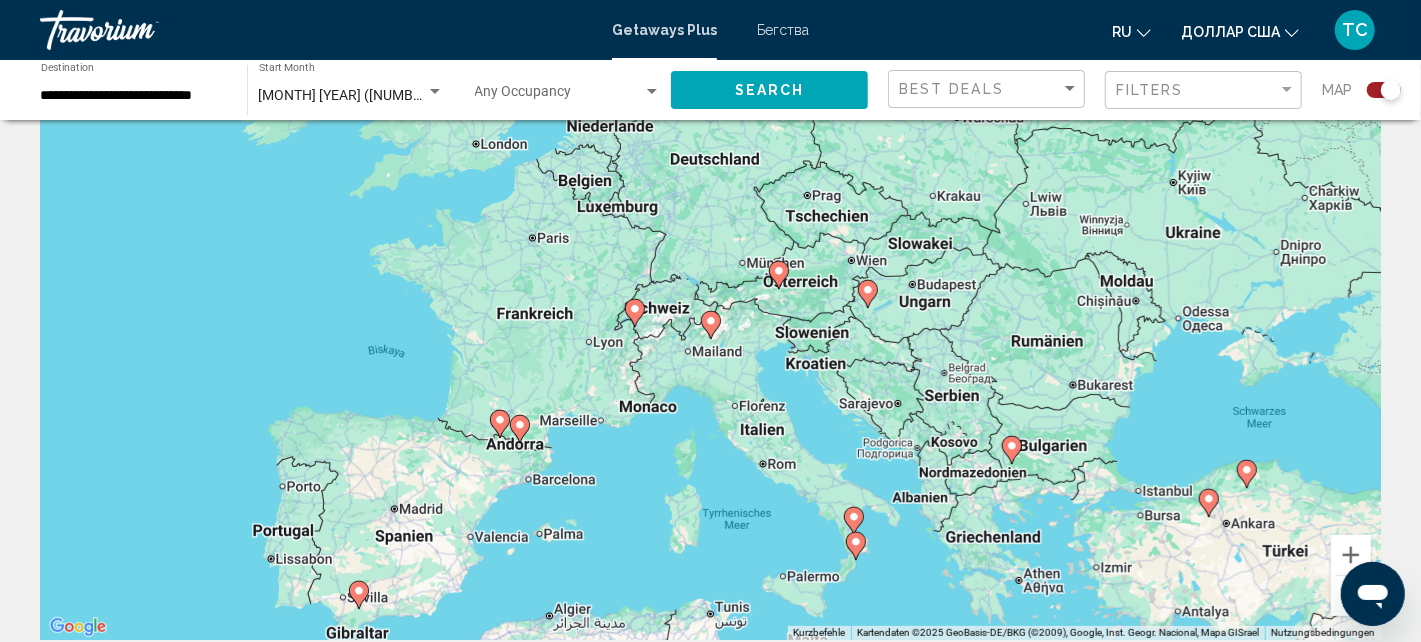 click 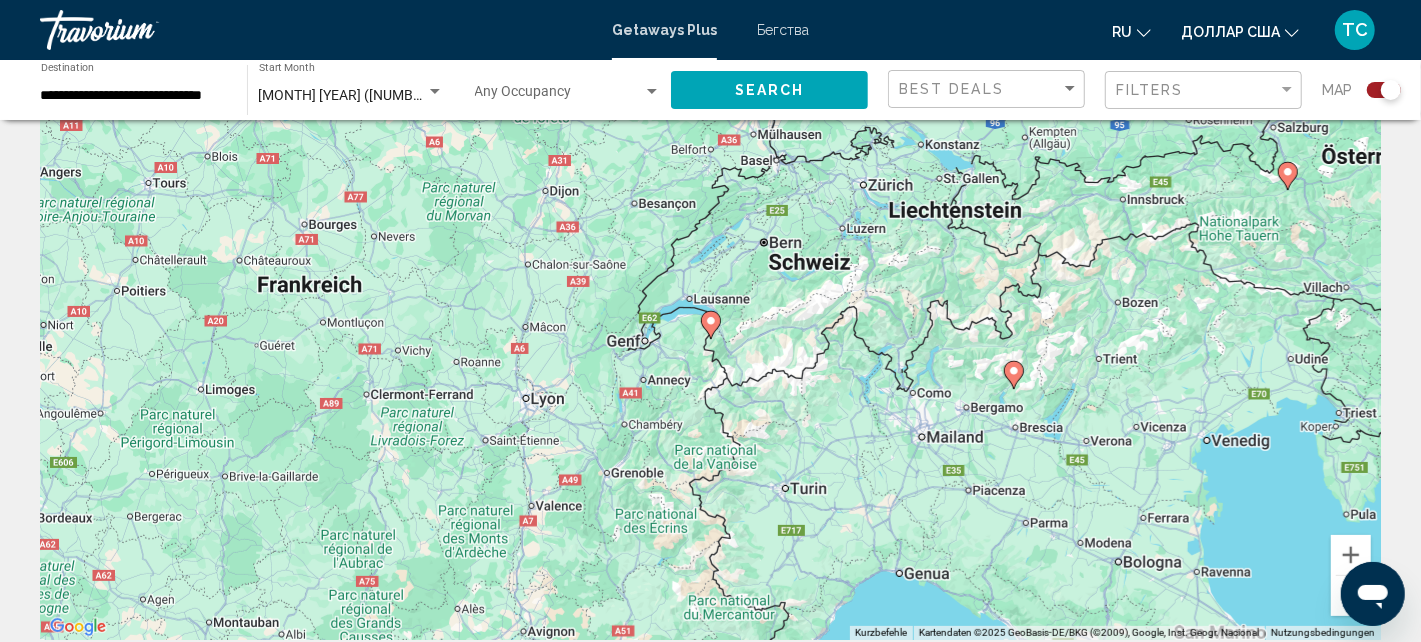 click 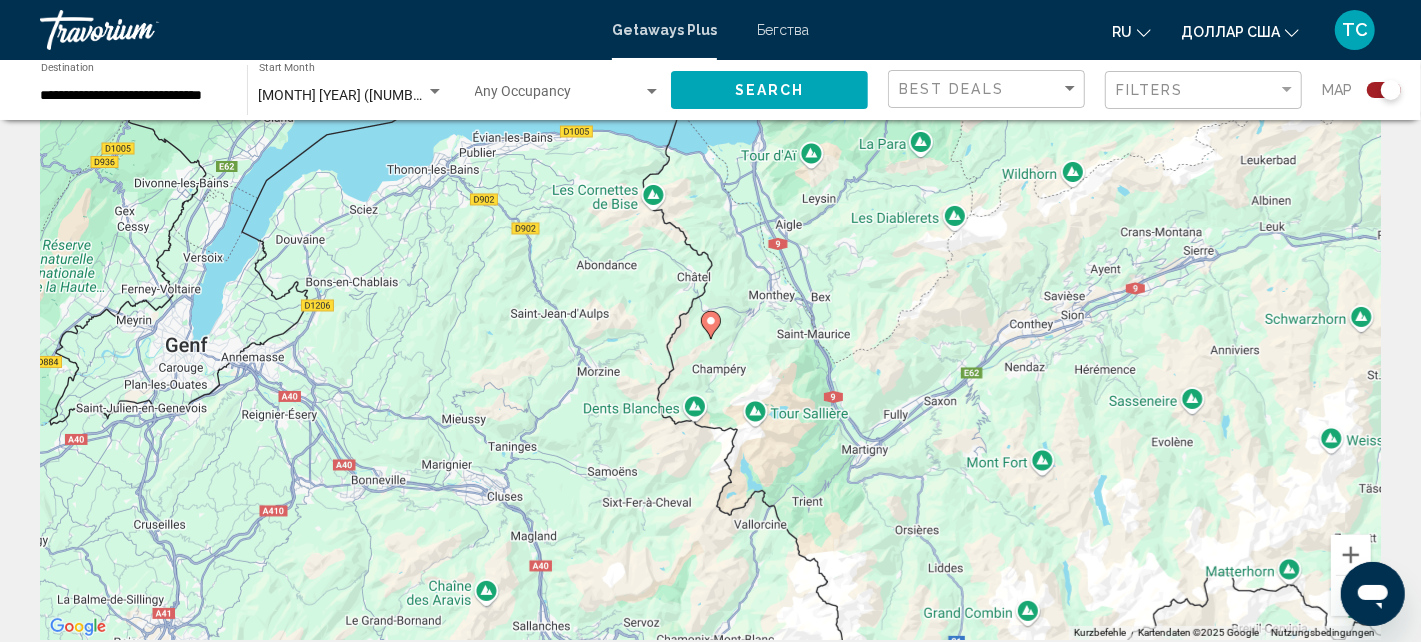 click 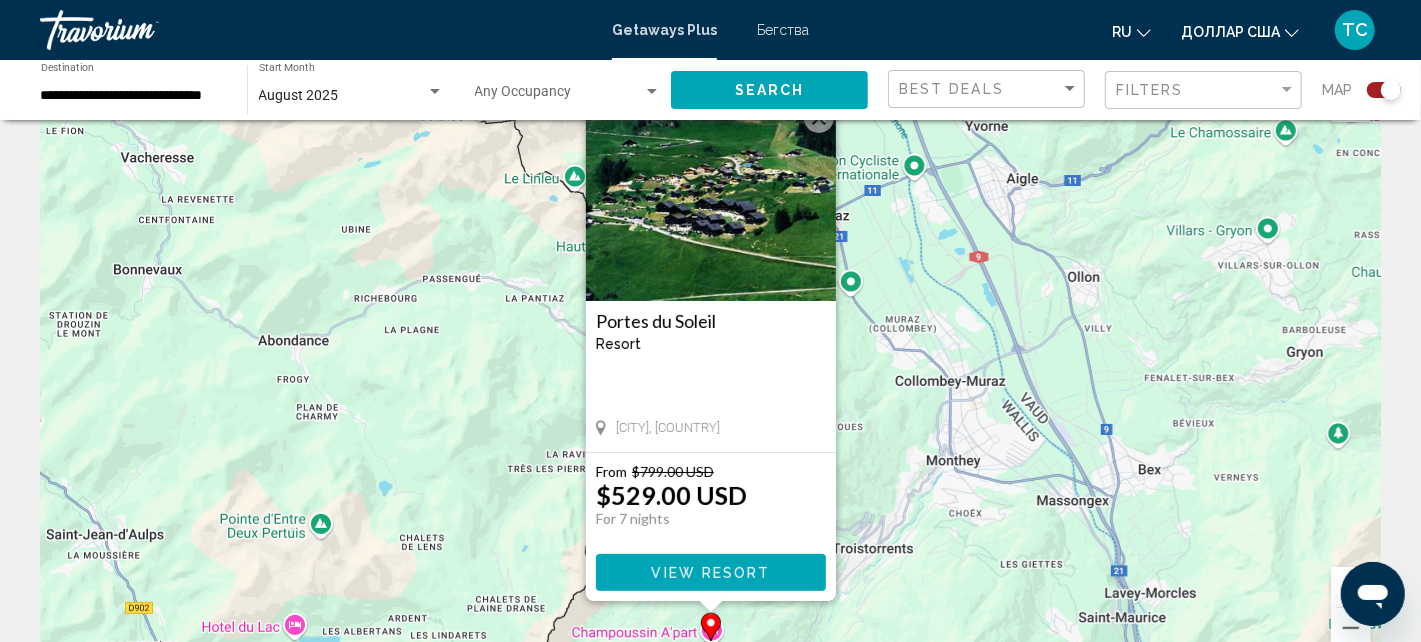scroll, scrollTop: 100, scrollLeft: 0, axis: vertical 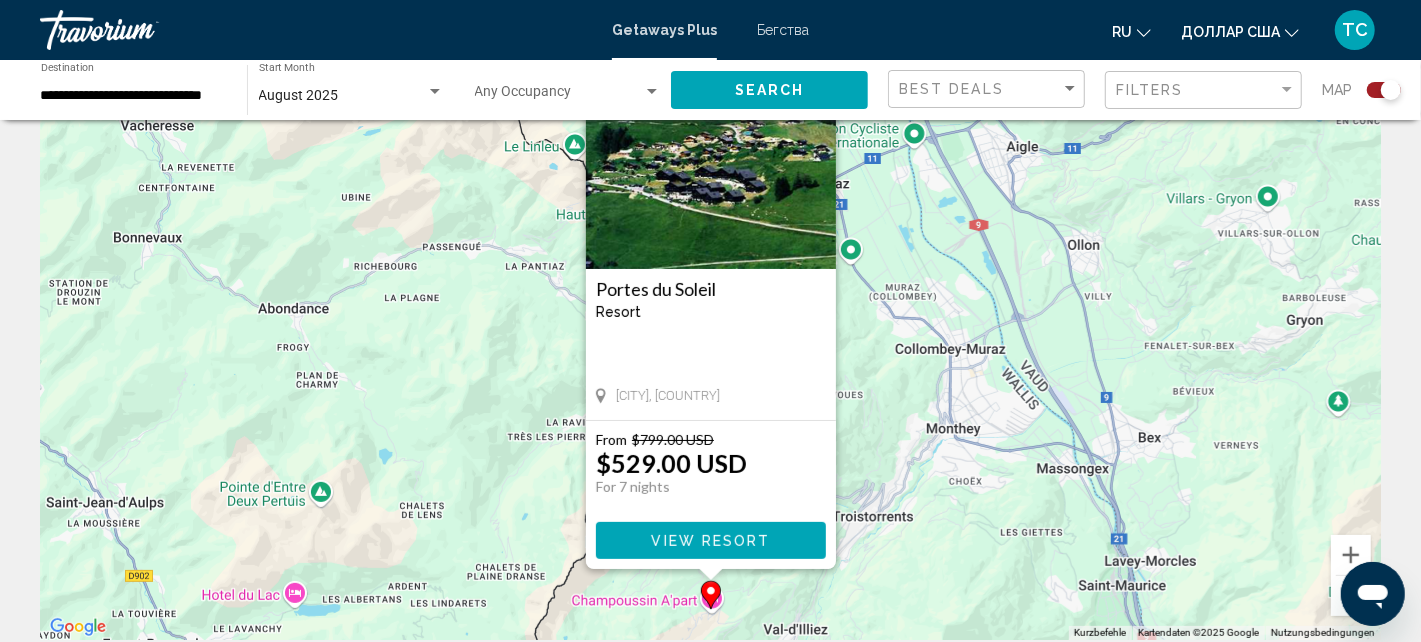 click on "View Resort" at bounding box center (710, 541) 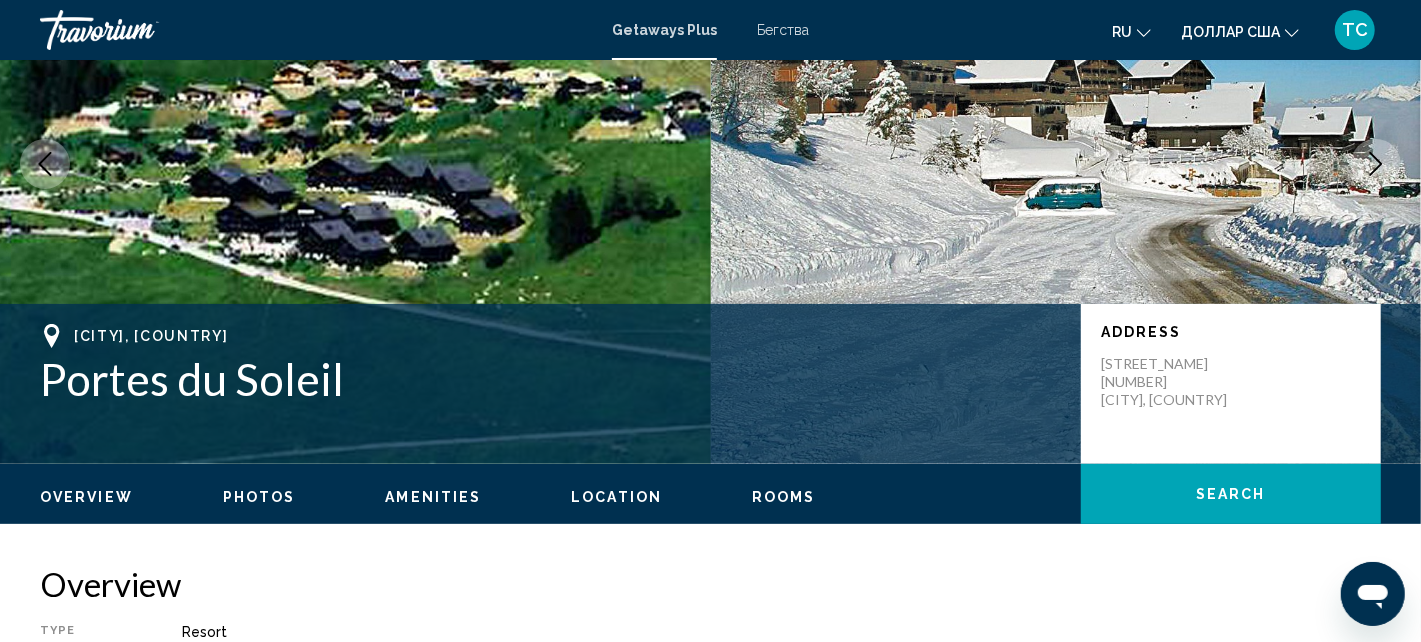 scroll, scrollTop: 0, scrollLeft: 0, axis: both 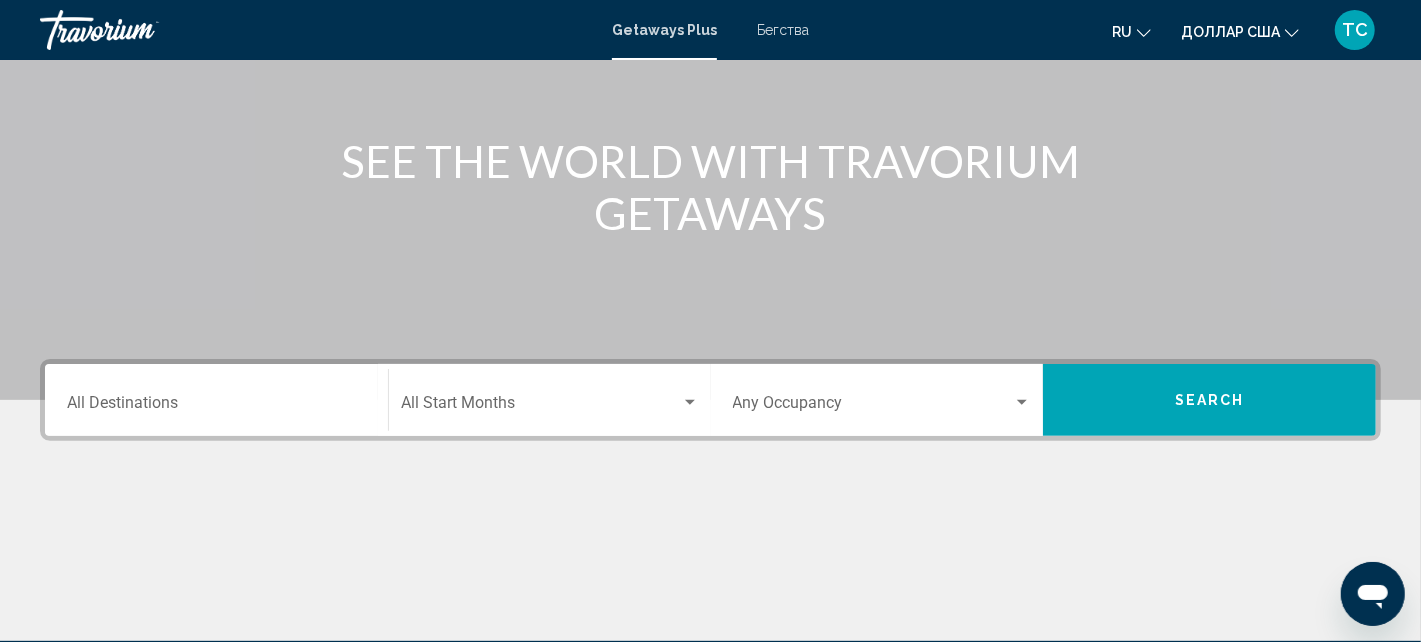 click at bounding box center [690, 402] 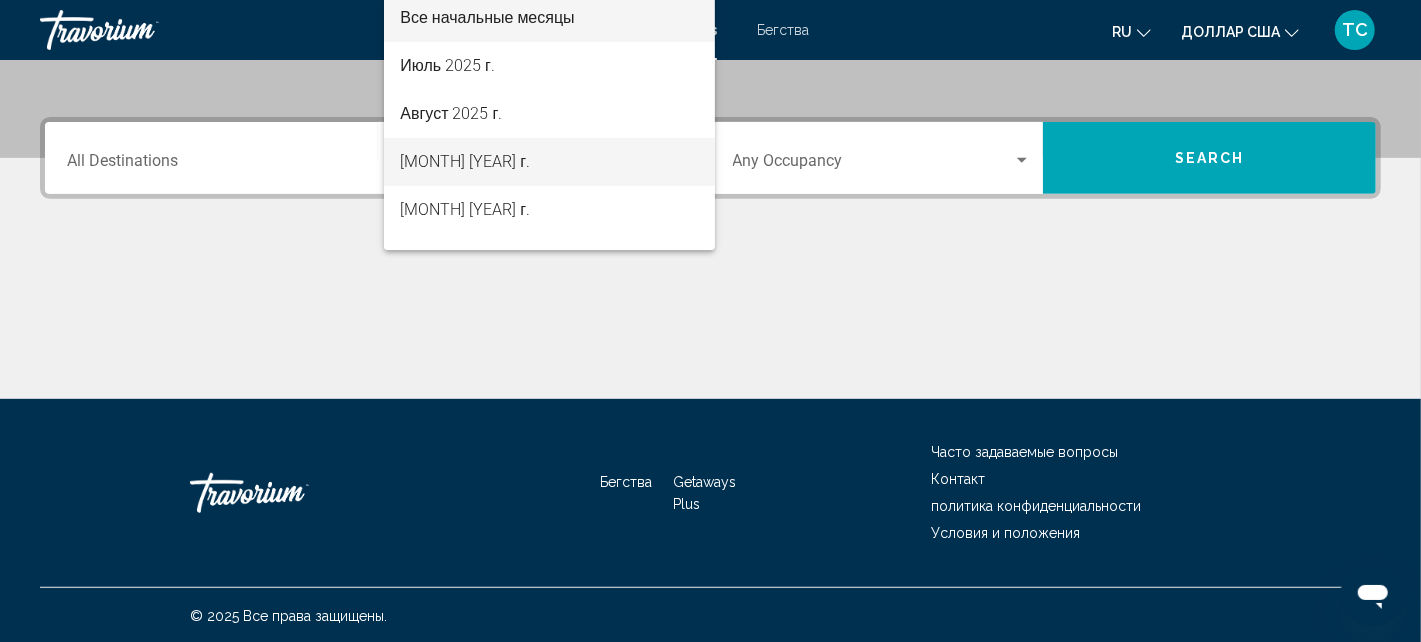 scroll, scrollTop: 242, scrollLeft: 0, axis: vertical 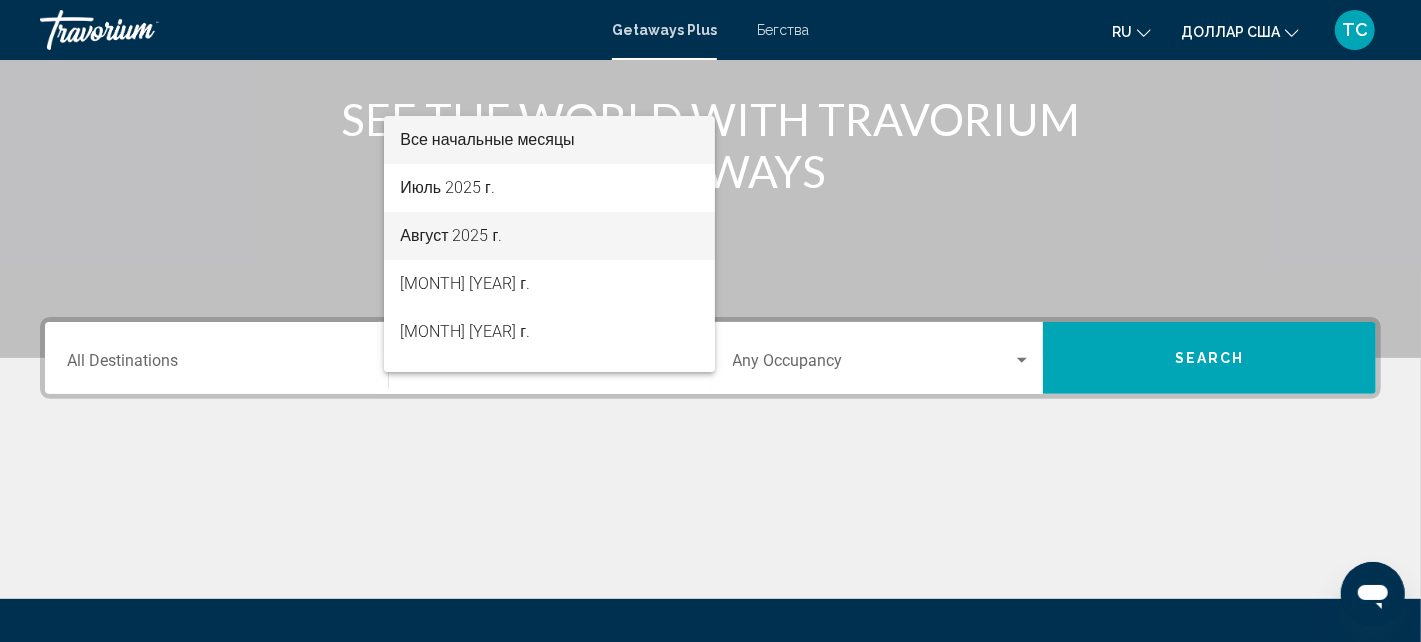 click on "Август 2025 г." at bounding box center [549, 236] 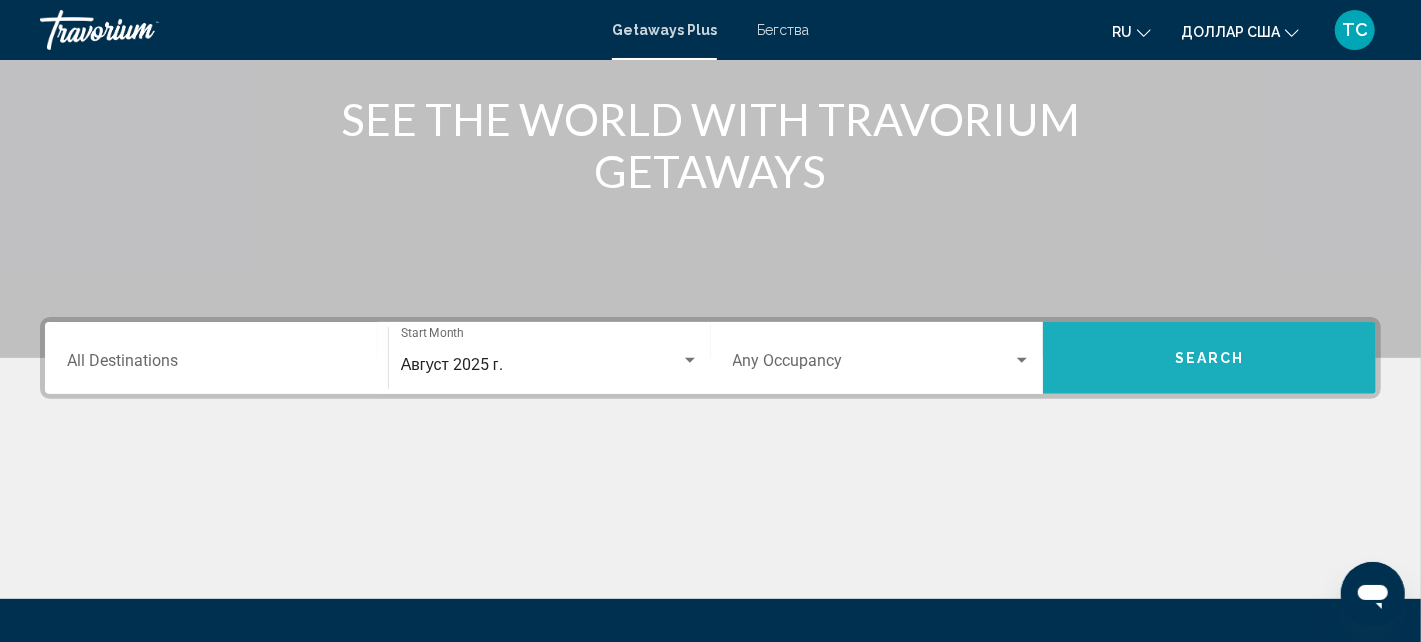 click on "Search" at bounding box center [1209, 358] 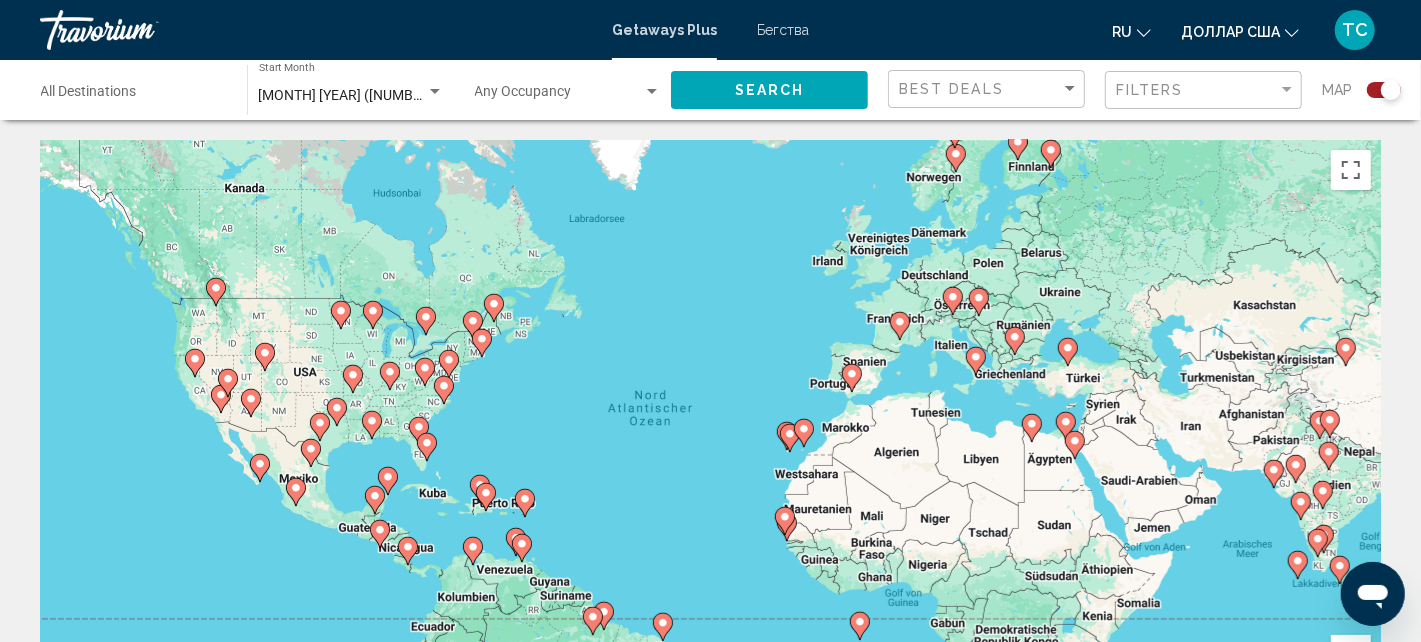 click 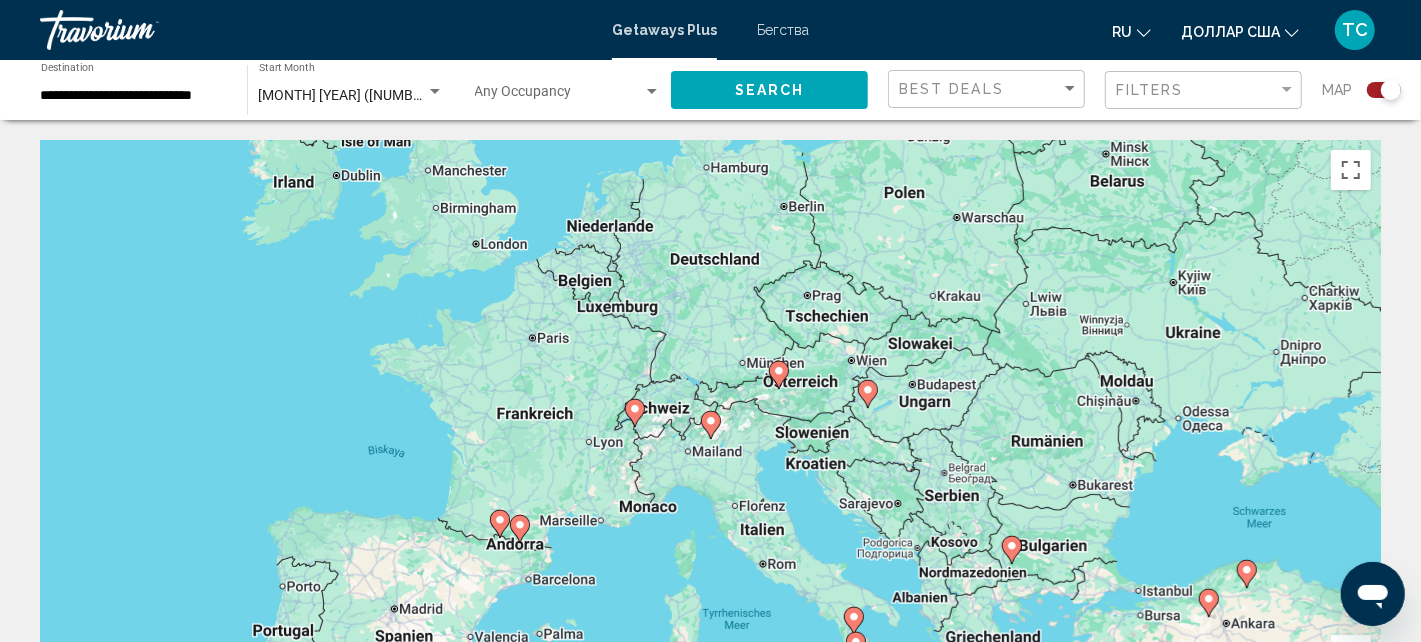 click 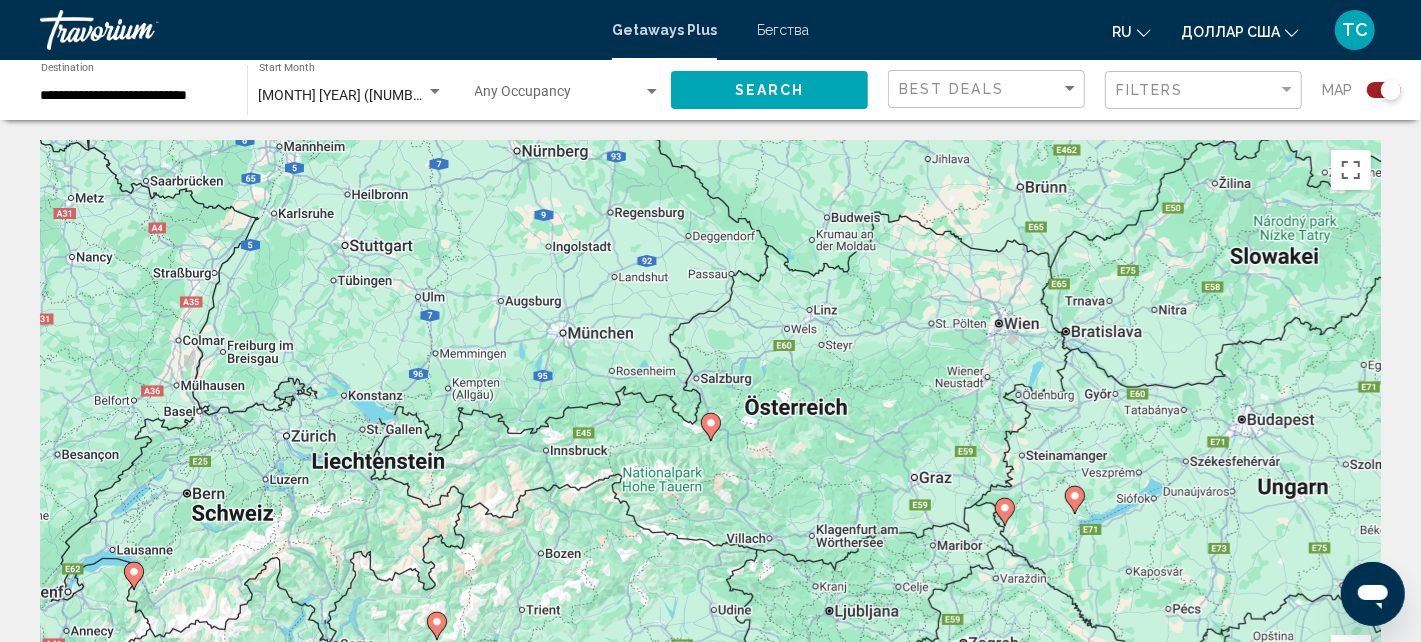 click 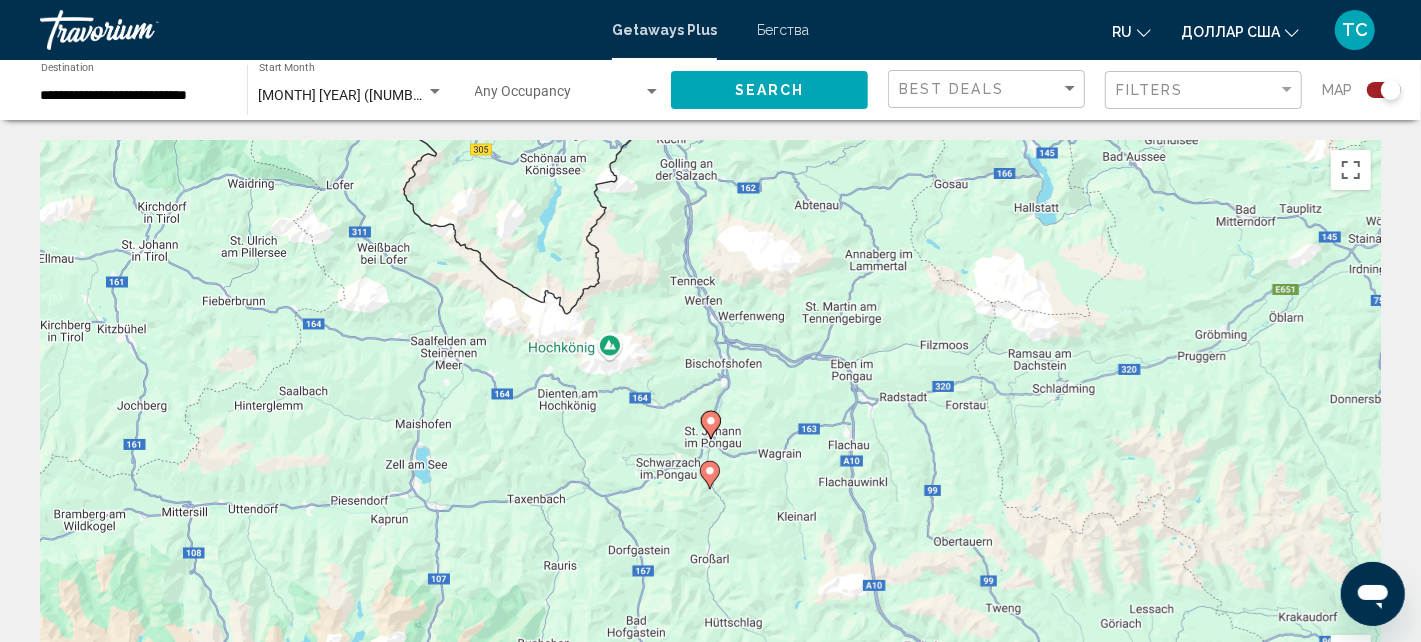 click 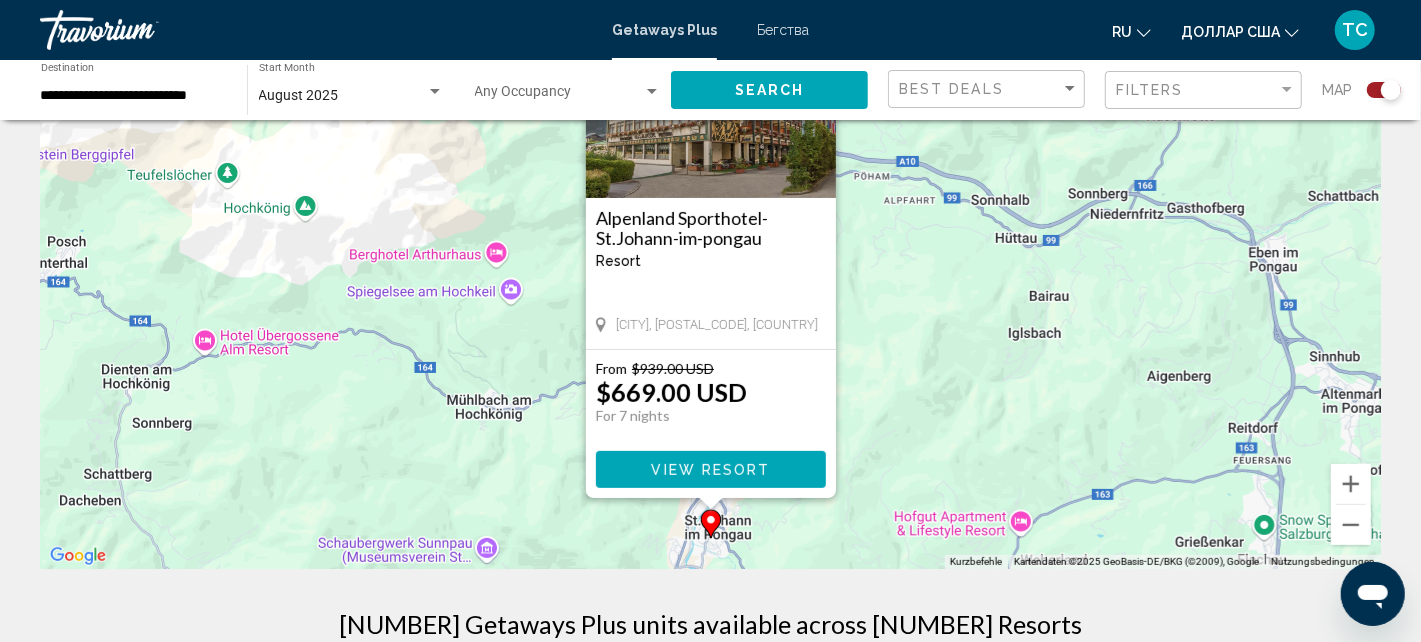 scroll, scrollTop: 200, scrollLeft: 0, axis: vertical 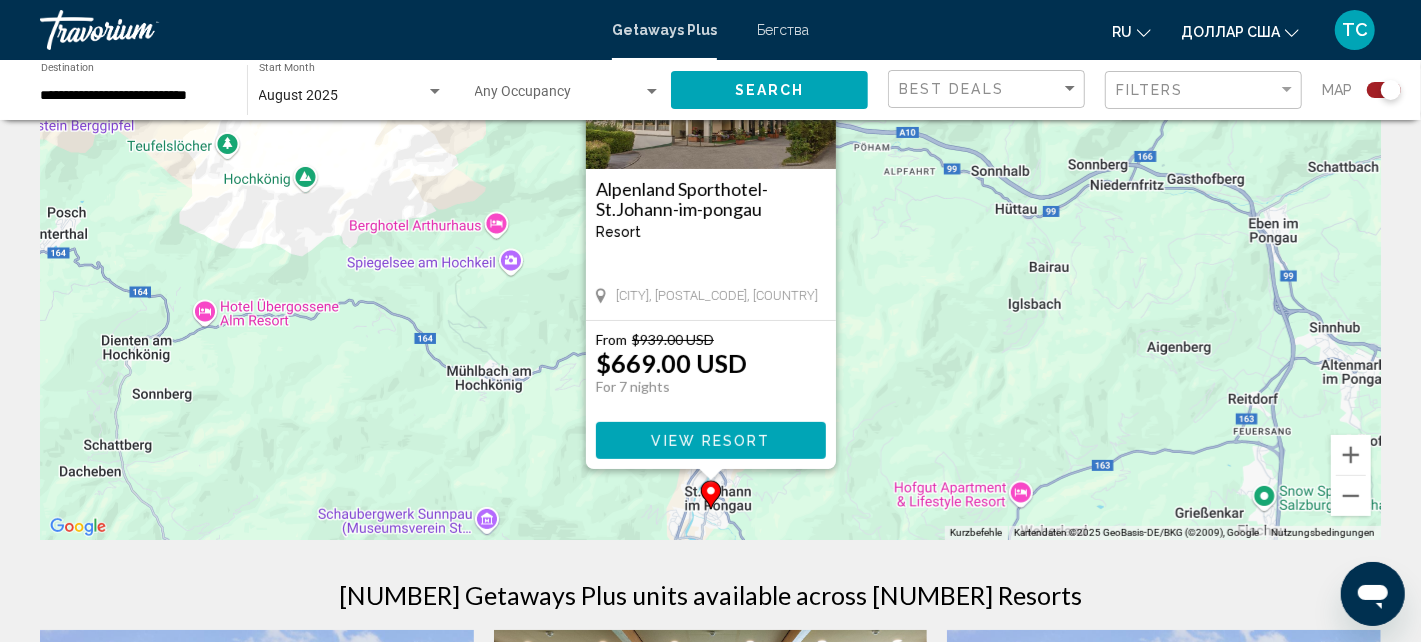 click on "Um von einem Element zum anderen zu gelangen, drückst du die Pfeiltasten entsprechend. Um den Modus zum Ziehen mit der Tastatur zu aktivieren, drückst du Alt + Eingabetaste. Wenn du den Modus aktiviert hast, kannst du die Markierung mit den Pfeiltasten verschieben. Nachdem du sie an die gewünschte Stelle gezogen bzw. verschoben hast, drückst du einfach die Eingabetaste. Durch Drücken der Esc-Taste kannst du den Vorgang abbrechen.  [BRAND]  Resort  -  This is an adults only resort
[CITY], [POSTAL_CODE], [COUNTRY] From $[PRICE] USD $[PRICE] USD For [NUMBER] nights You save  $[PRICE] USD  View Resort" at bounding box center [710, 240] 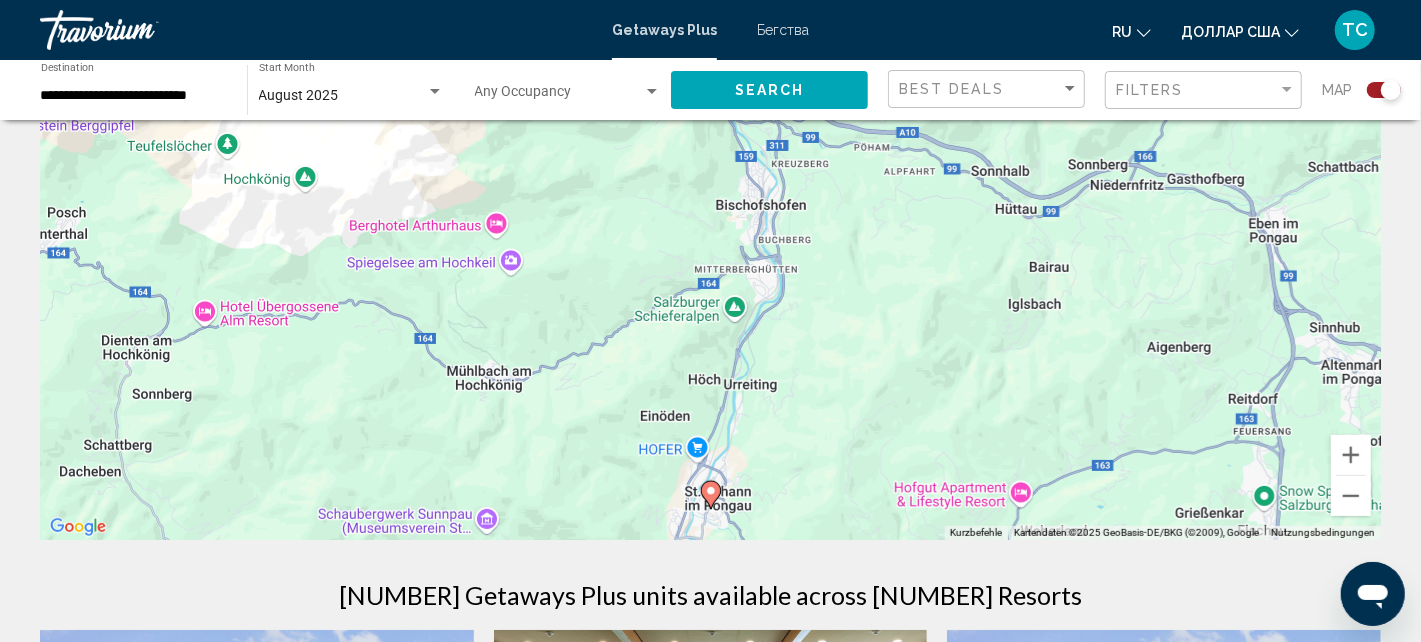 scroll, scrollTop: 299, scrollLeft: 0, axis: vertical 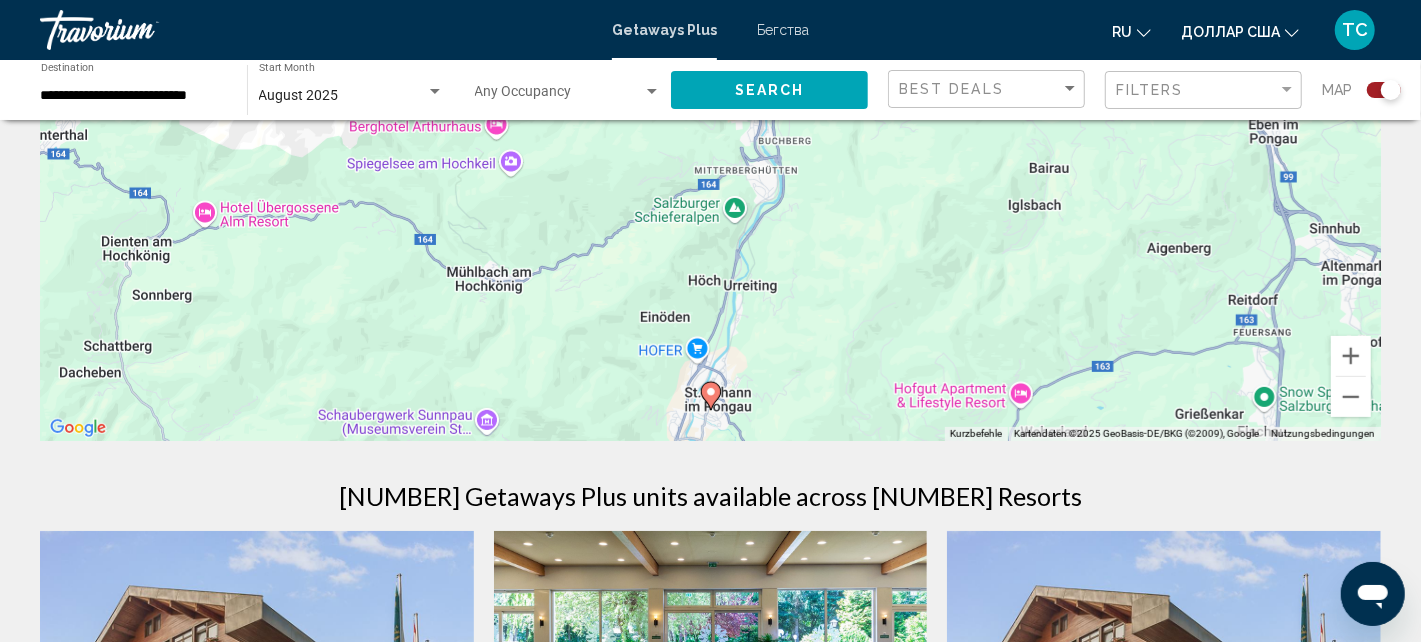 click 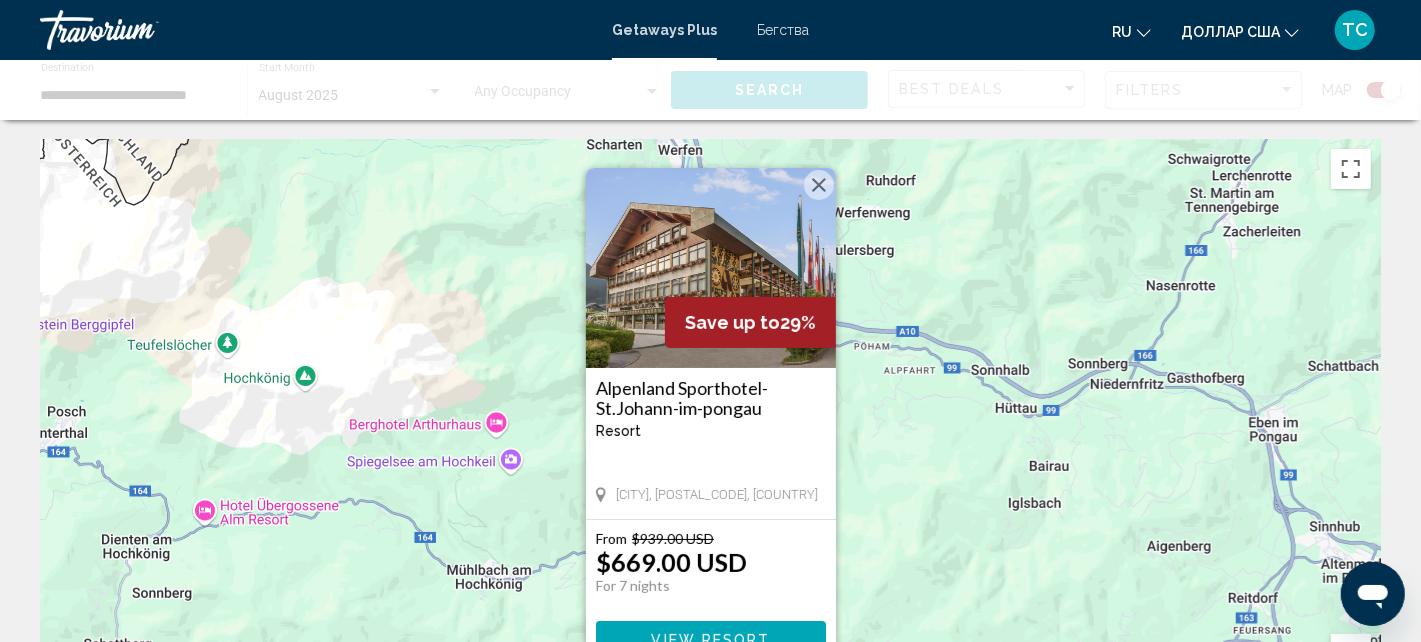 scroll, scrollTop: 0, scrollLeft: 0, axis: both 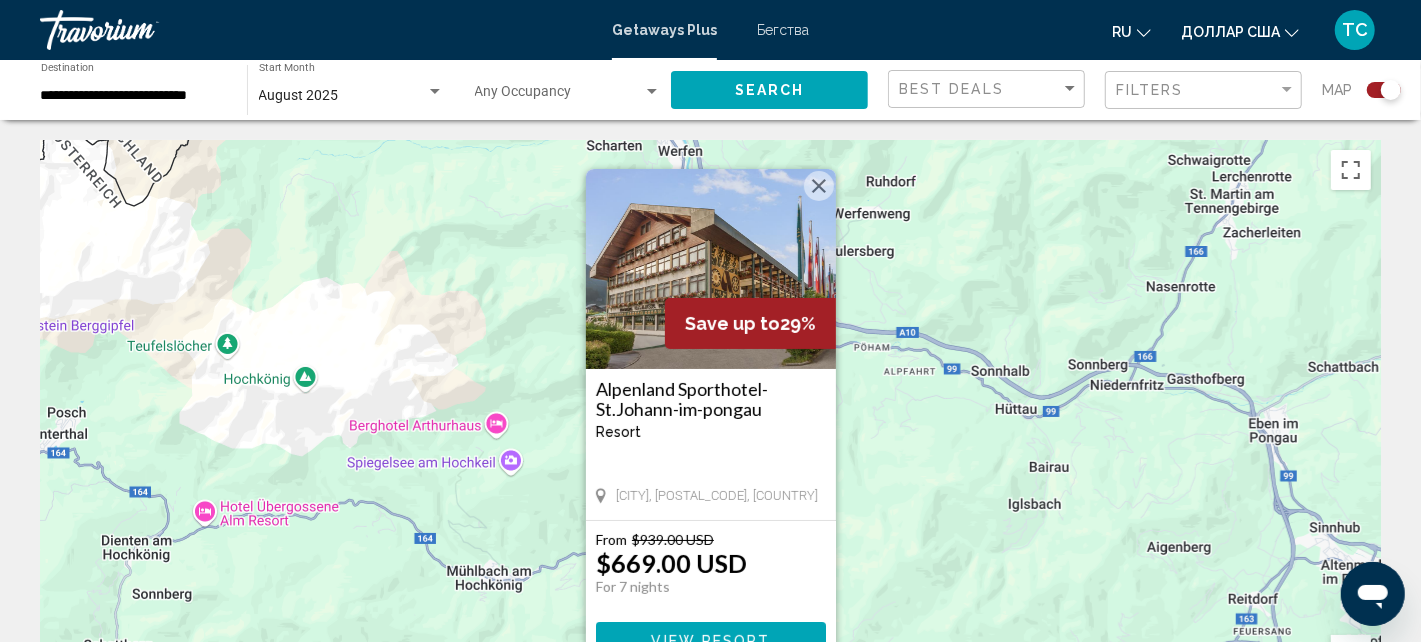click on "Um von einem Element zum anderen zu gelangen, drückst du die Pfeiltasten entsprechend. Um den Modus zum Ziehen mit der Tastatur zu aktivieren, drückst du Alt + Eingabetaste. Wenn du den Modus aktiviert hast, kannst du die Markierung mit den Pfeiltasten verschieben. Nachdem du sie an die gewünschte Stelle gezogen bzw. verschoben hast, drückst du einfach die Eingabetaste. Durch Drücken der Esc-Taste kannst du den Vorgang abbrechen. Save up to  [PERCENTAGE]   [BRAND]  Resort  -  This is an adults only resort
[CITY], [POSTAL_CODE], [COUNTRY] From $[PRICE] USD $[PRICE] USD For [NUMBER] nights You save  $[PRICE] USD  View Resort" at bounding box center [710, 440] 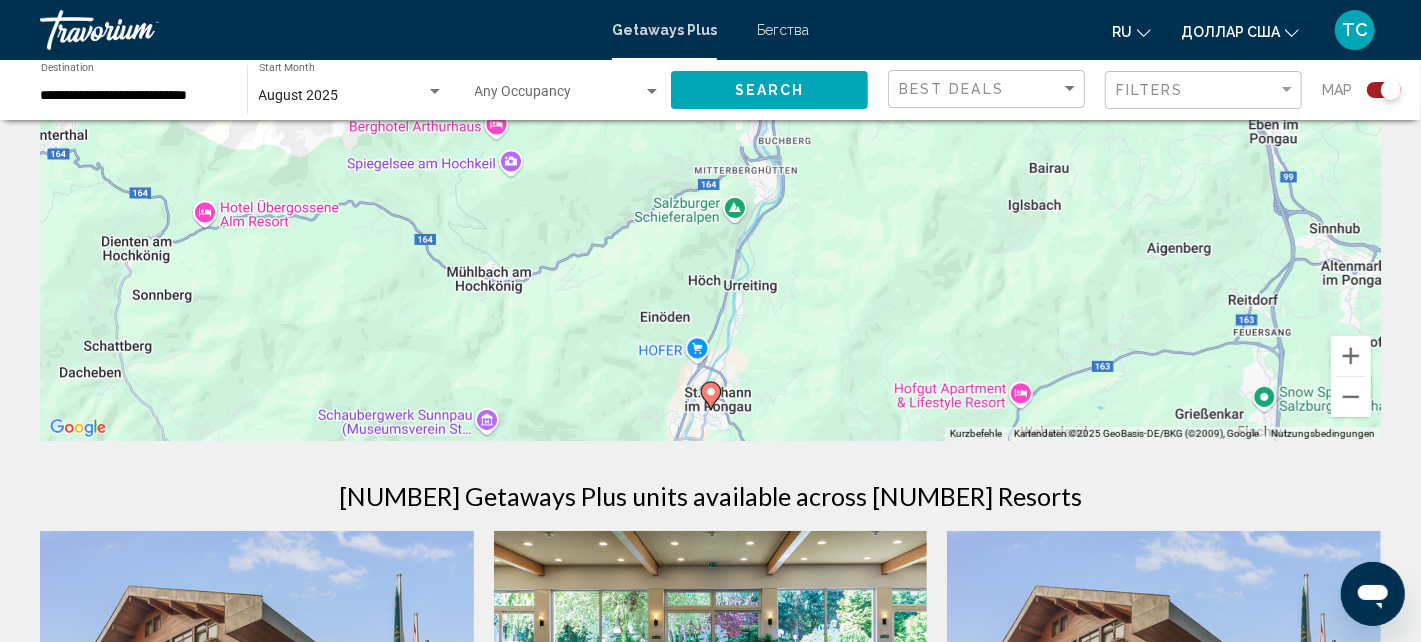 scroll, scrollTop: 200, scrollLeft: 0, axis: vertical 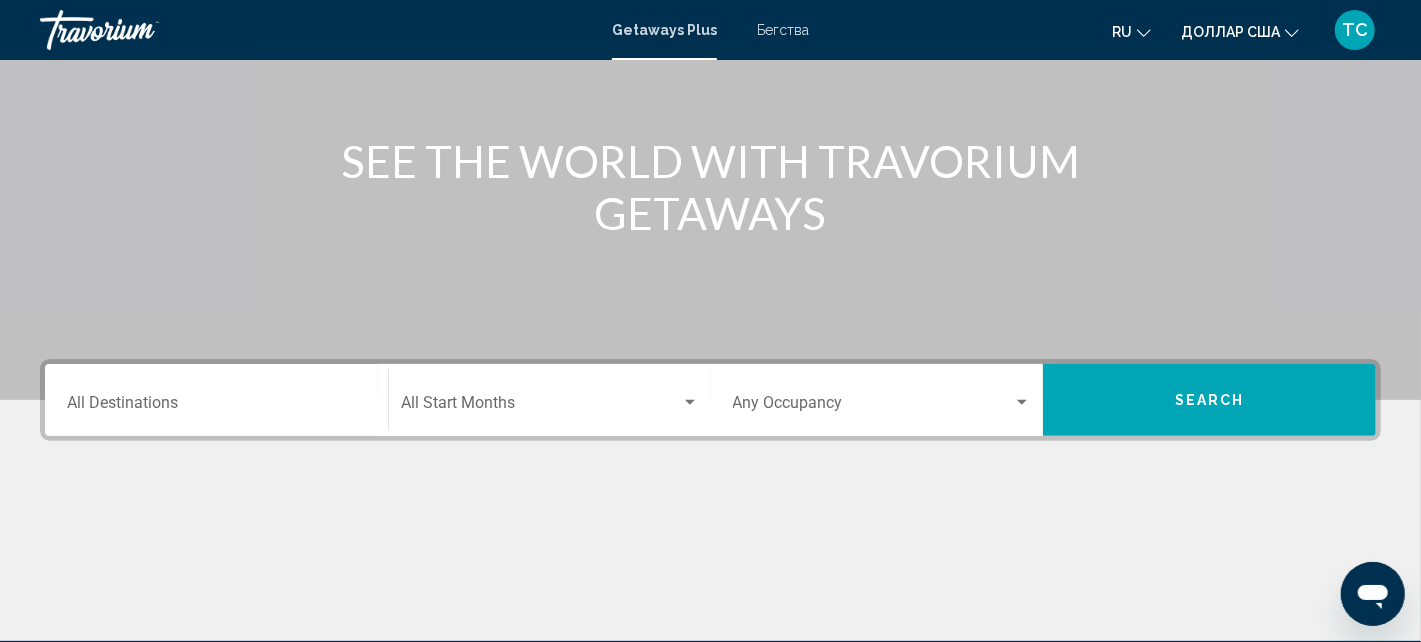 click at bounding box center [690, 403] 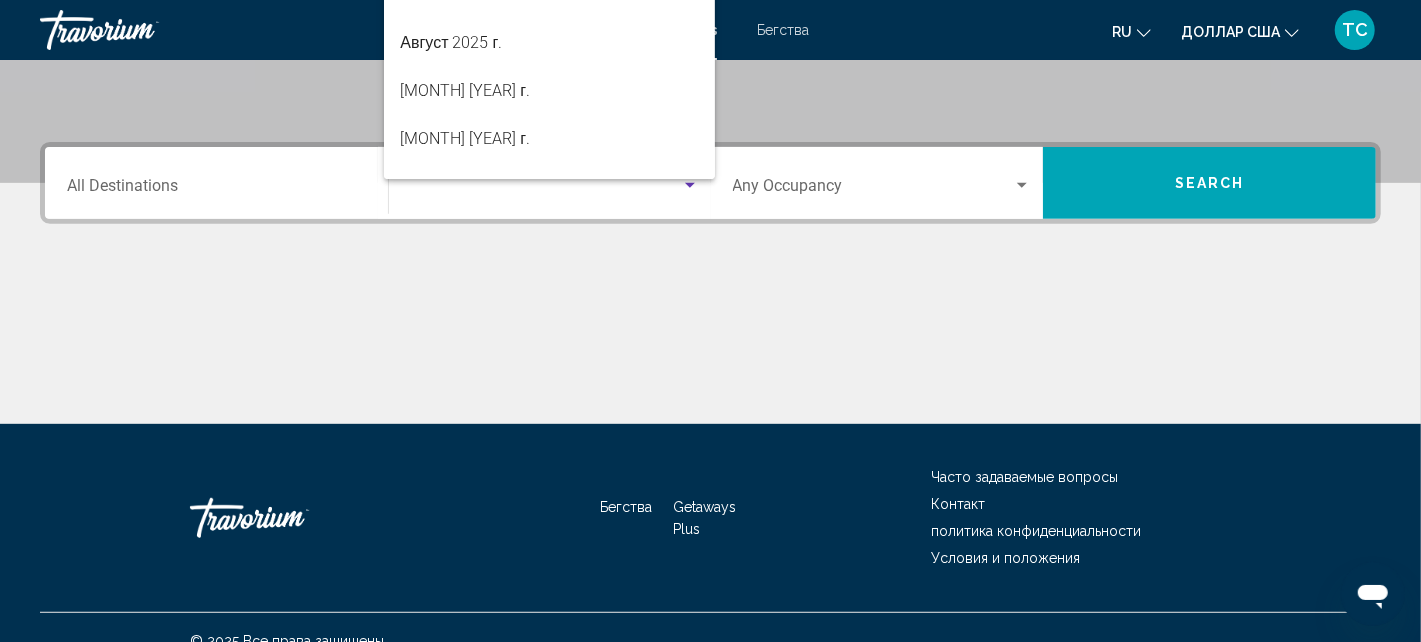 scroll, scrollTop: 442, scrollLeft: 0, axis: vertical 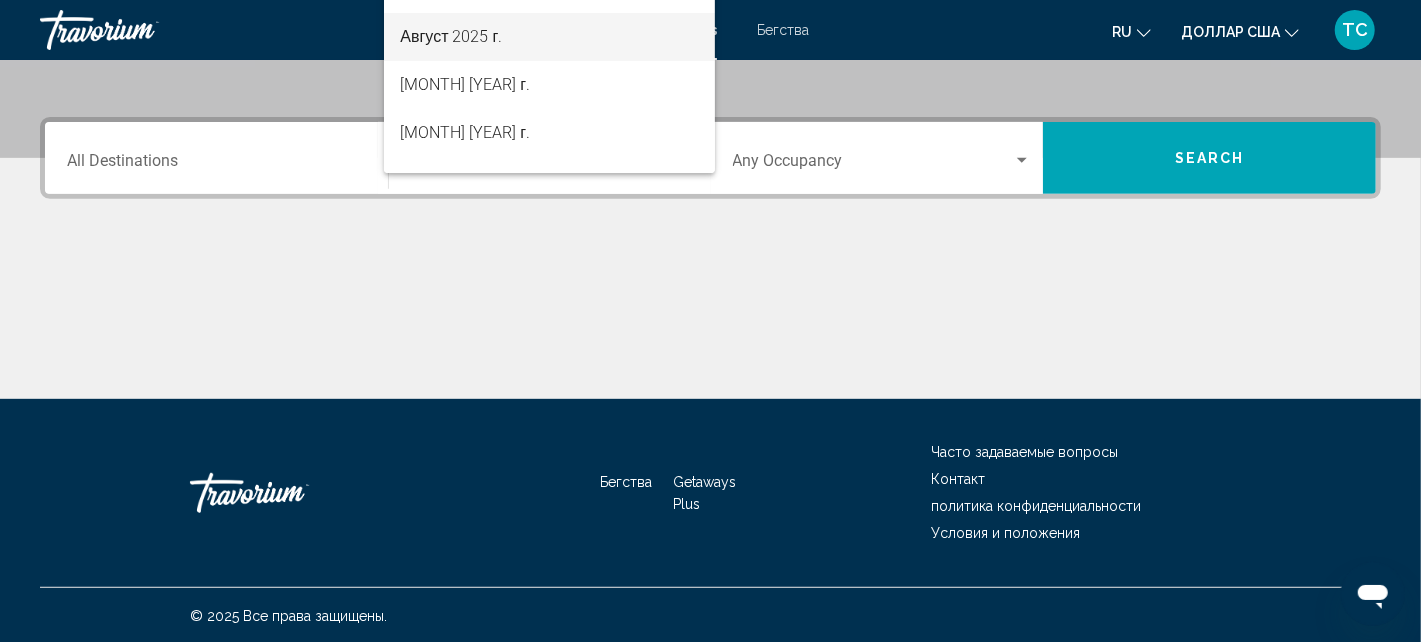 click on "Август 2025 г." at bounding box center [549, 37] 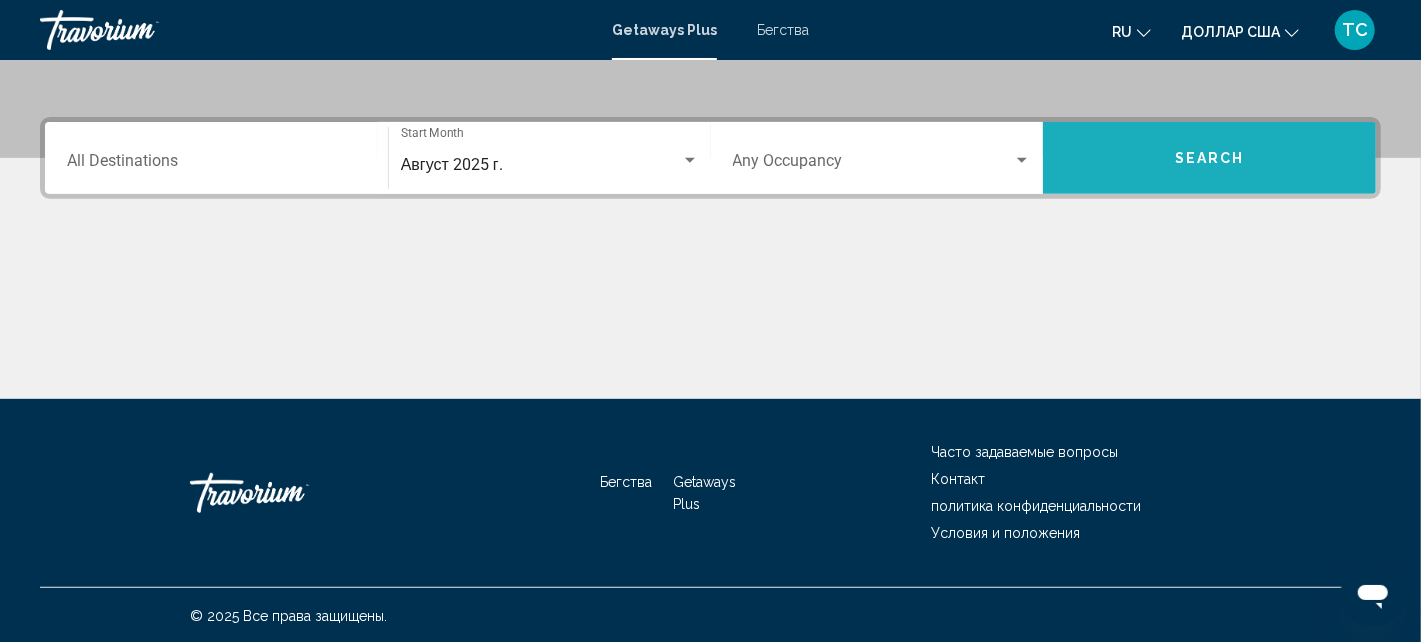 click on "Search" at bounding box center (1209, 158) 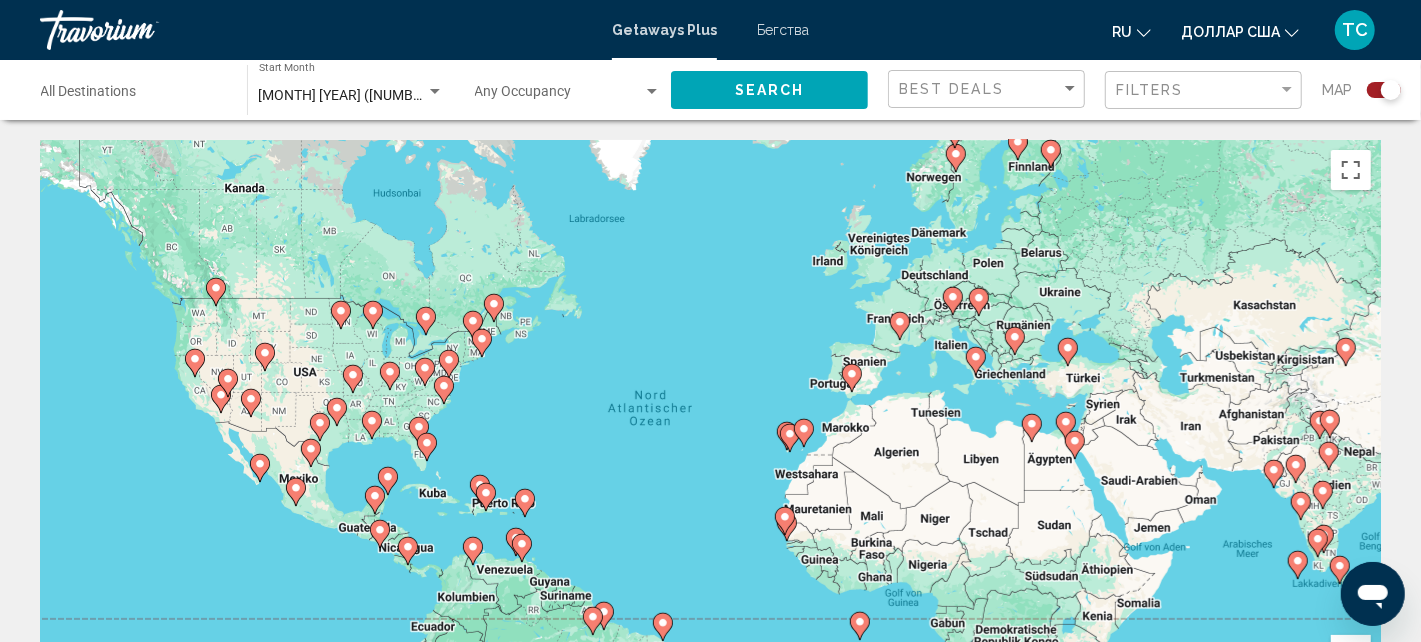 click 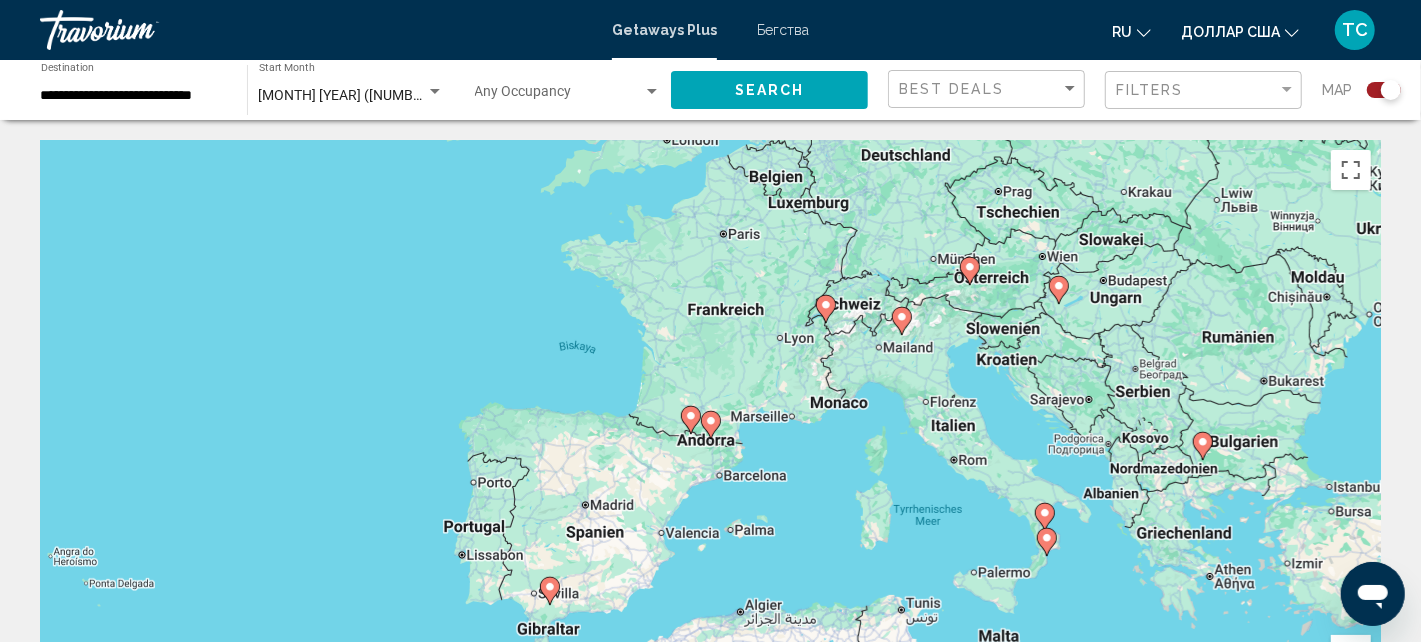 click 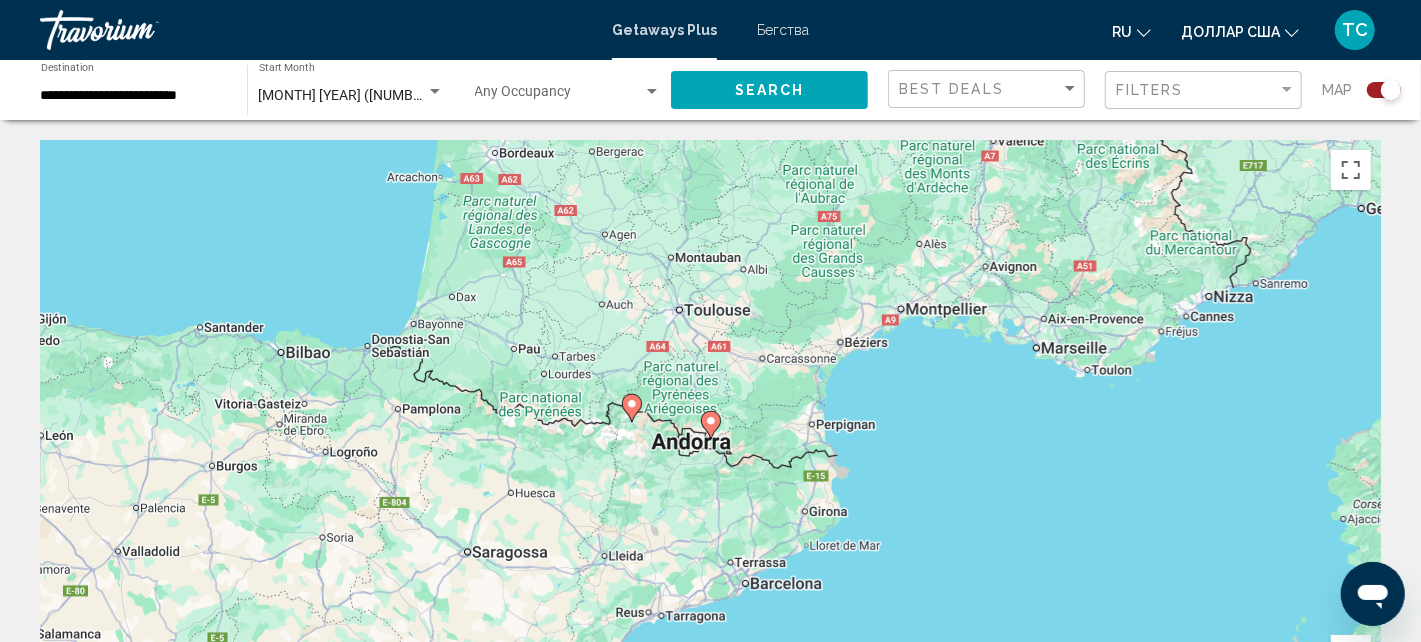 click 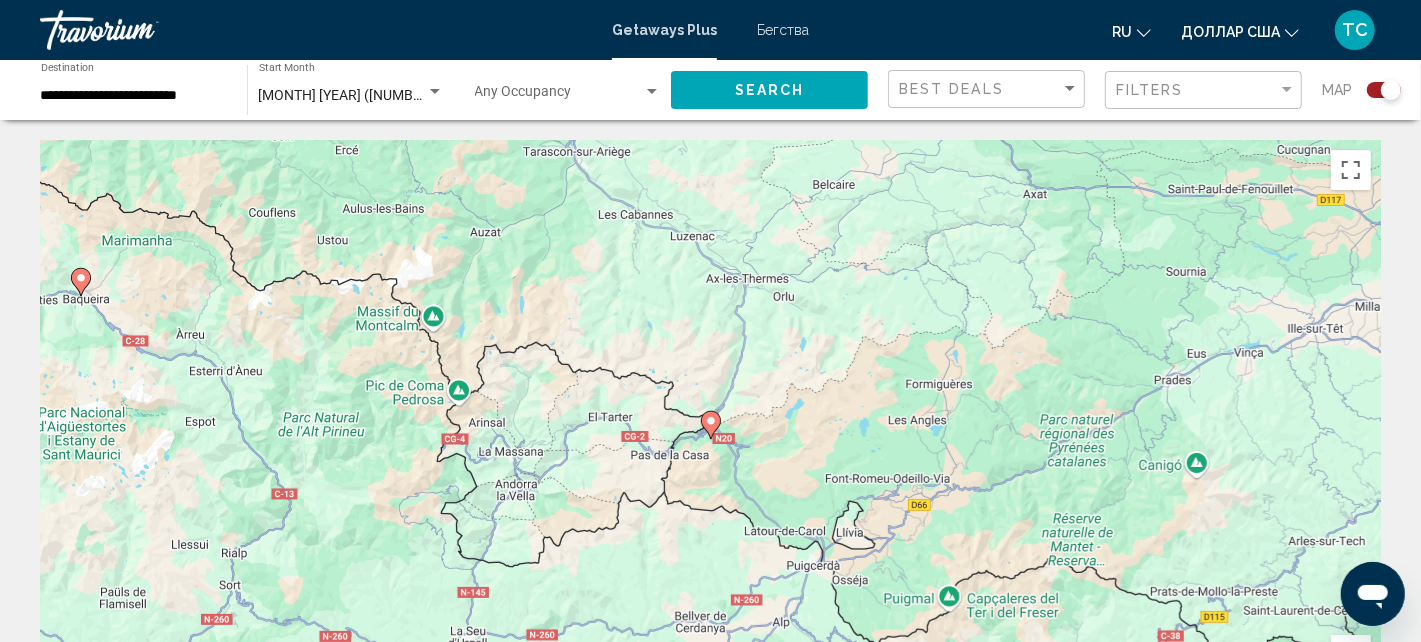 click 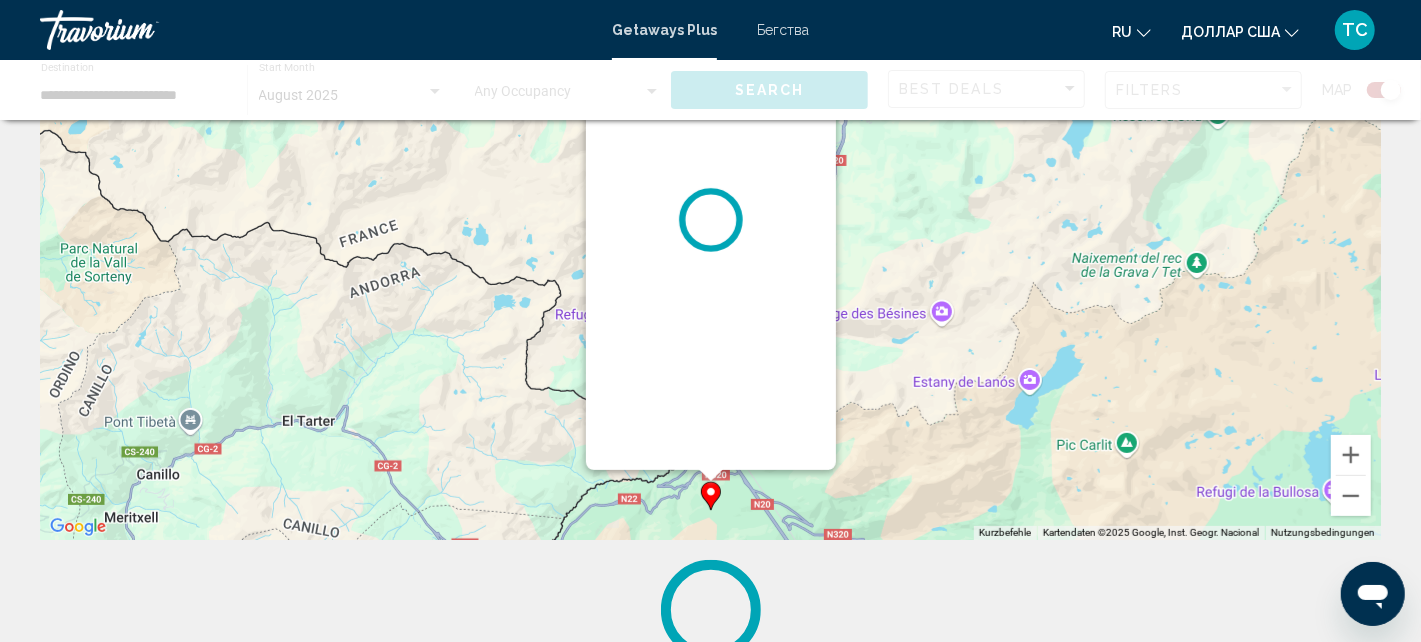 scroll, scrollTop: 100, scrollLeft: 0, axis: vertical 